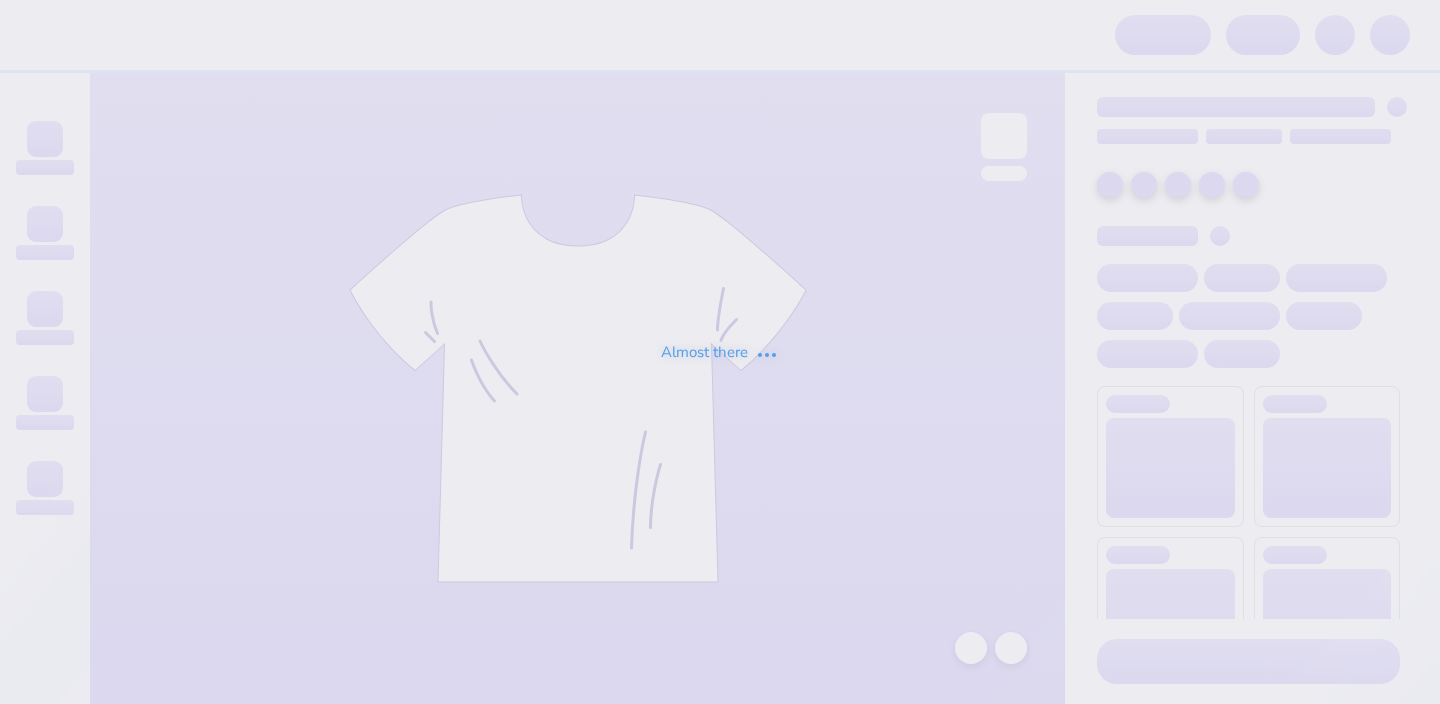 scroll, scrollTop: 0, scrollLeft: 0, axis: both 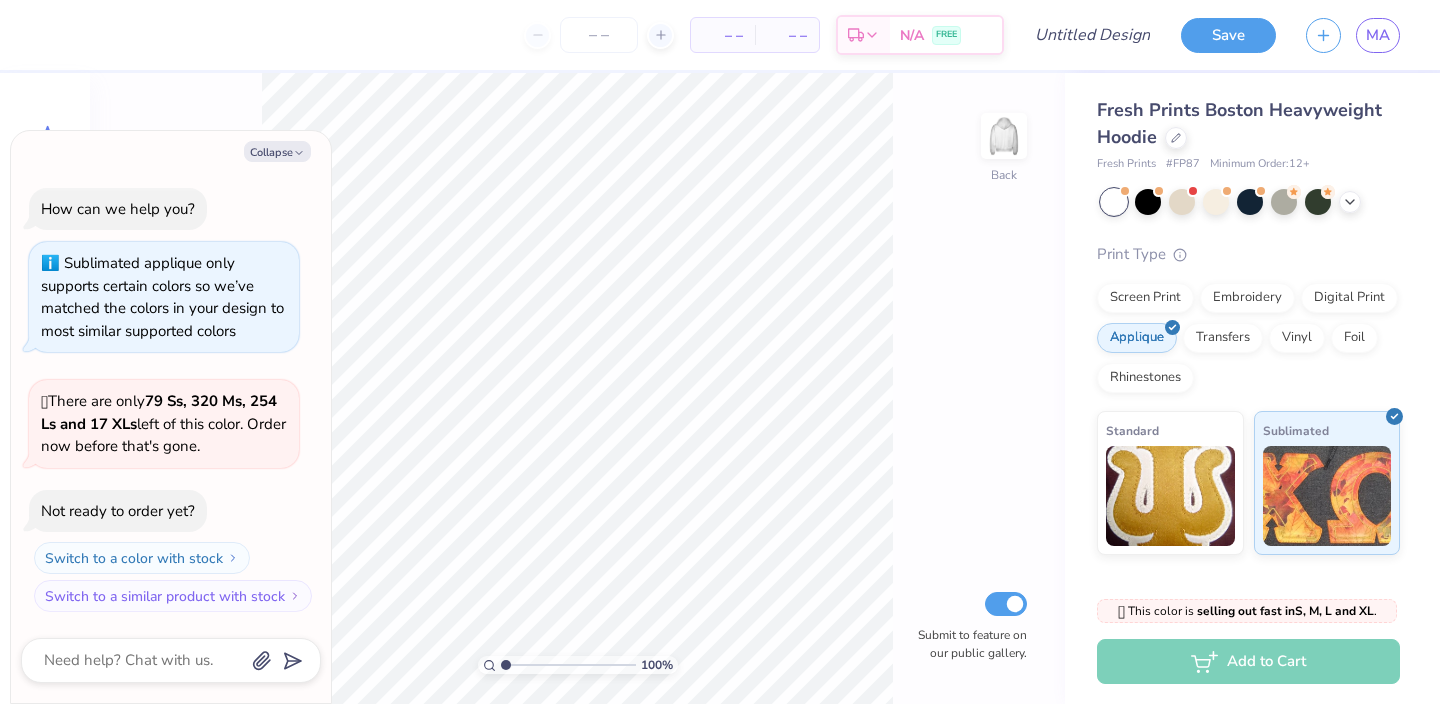 type on "x" 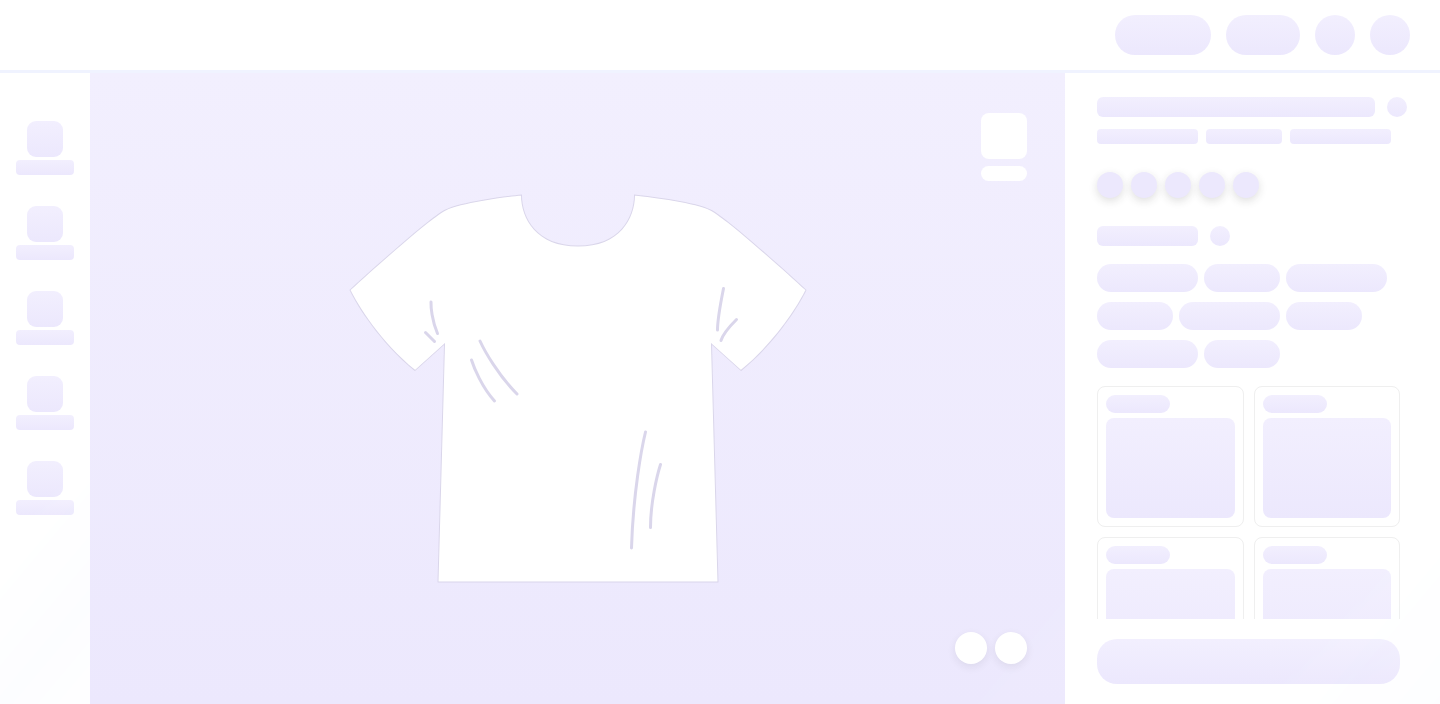 scroll, scrollTop: 0, scrollLeft: 0, axis: both 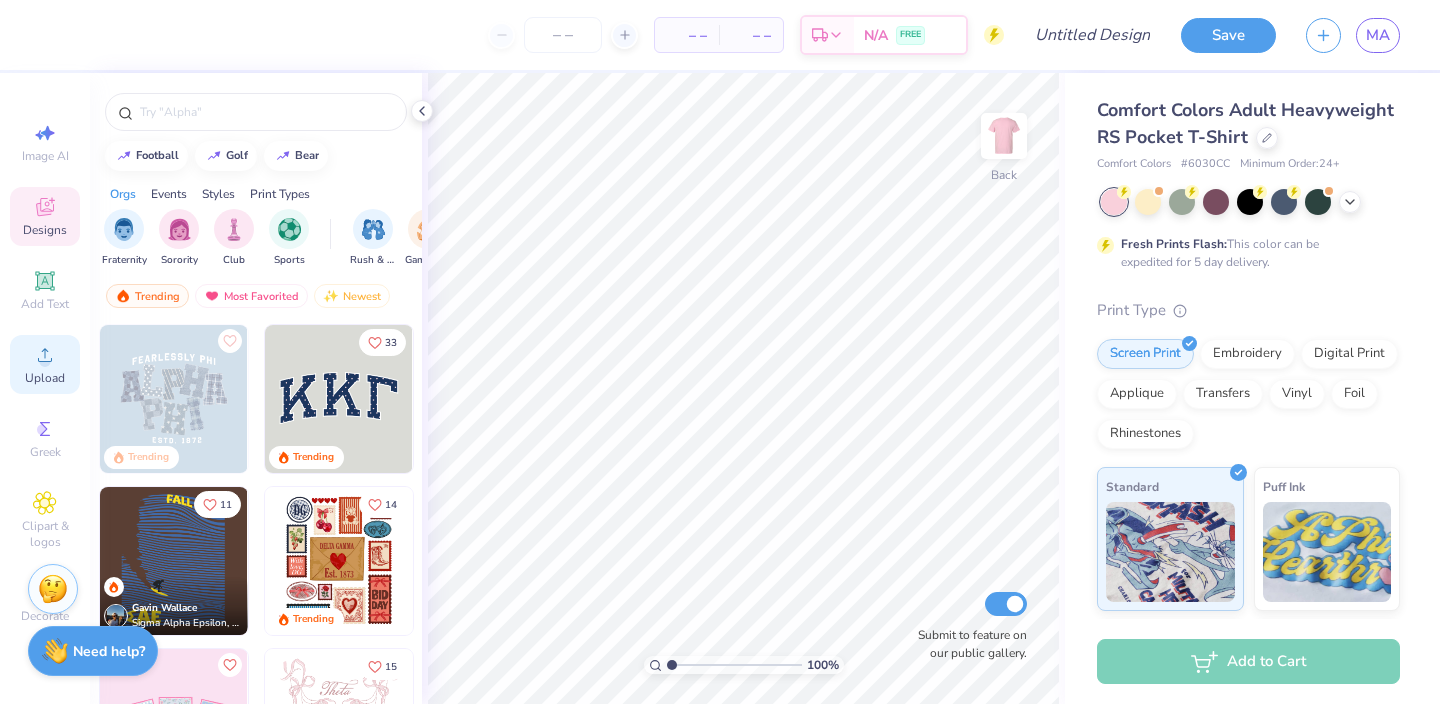 click on "Upload" at bounding box center [45, 378] 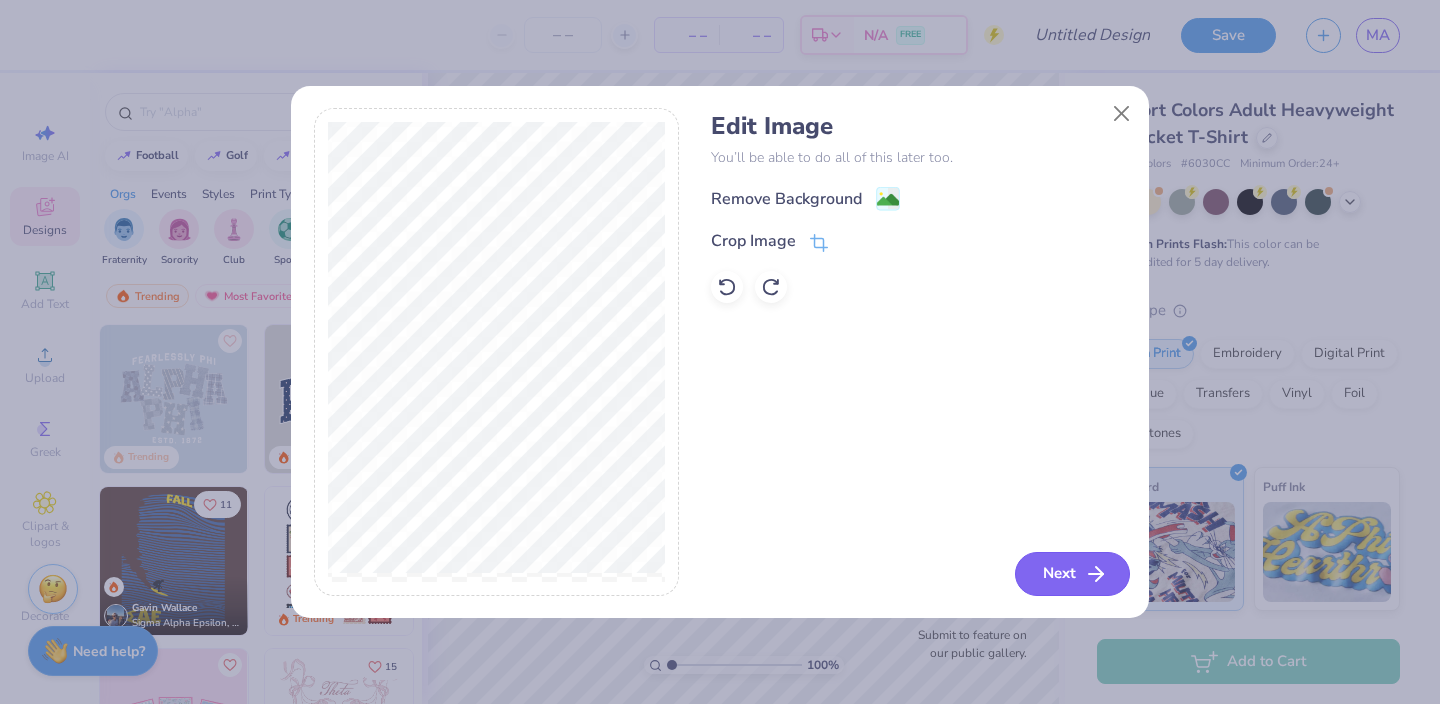 click on "Next" at bounding box center [1072, 574] 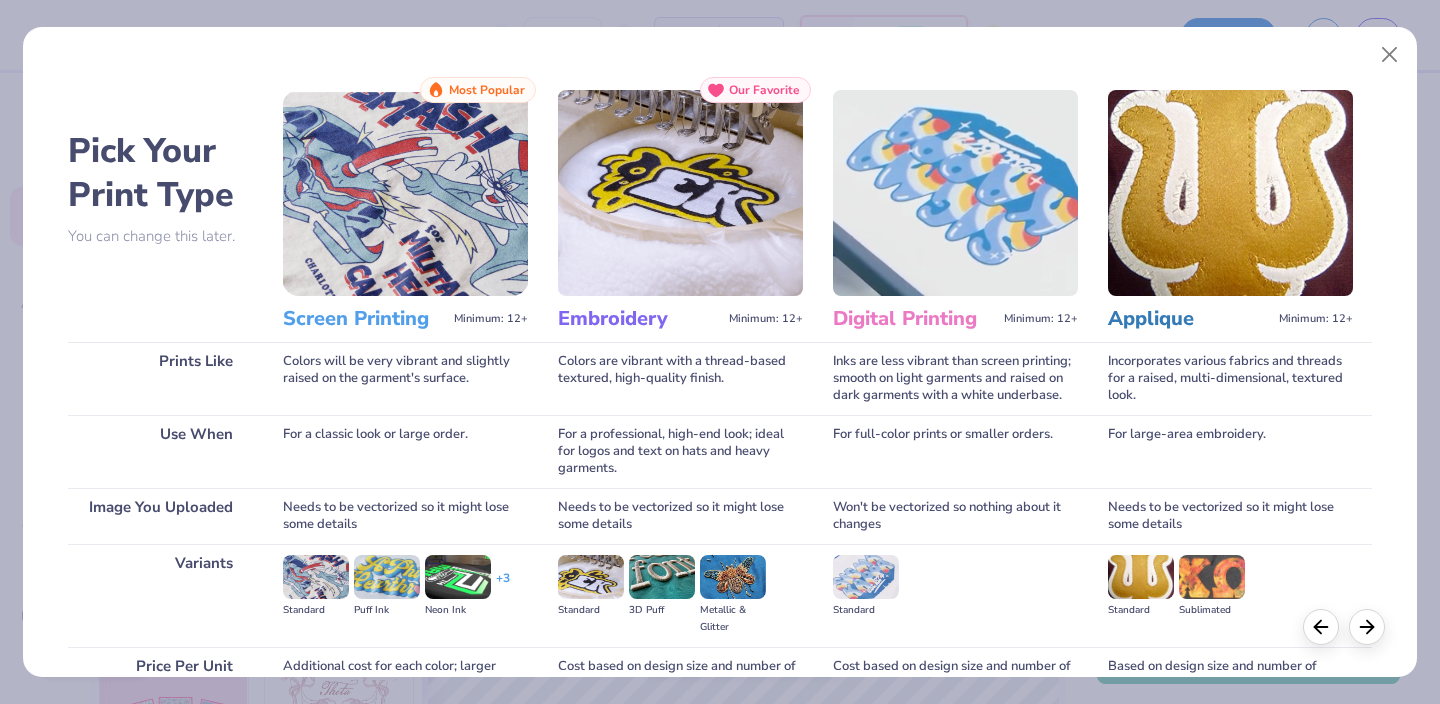 click at bounding box center [405, 193] 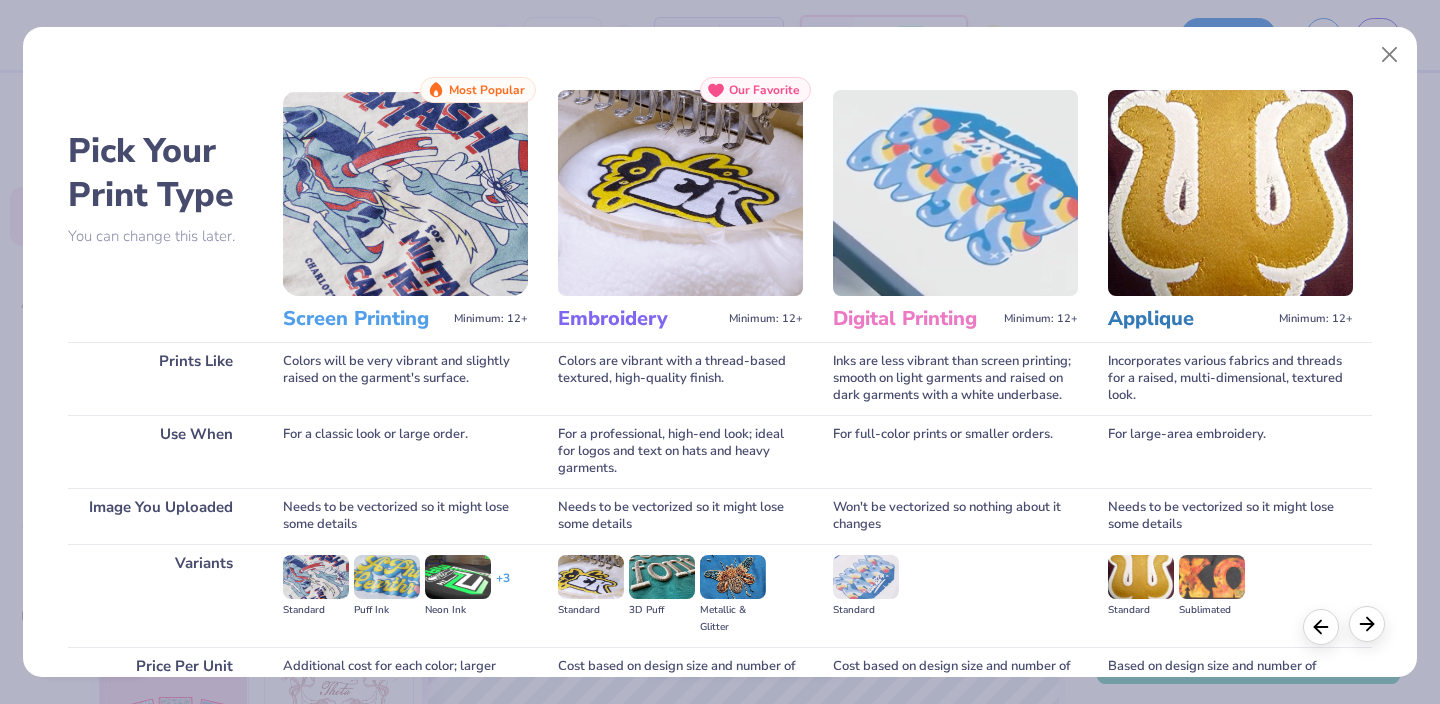 click 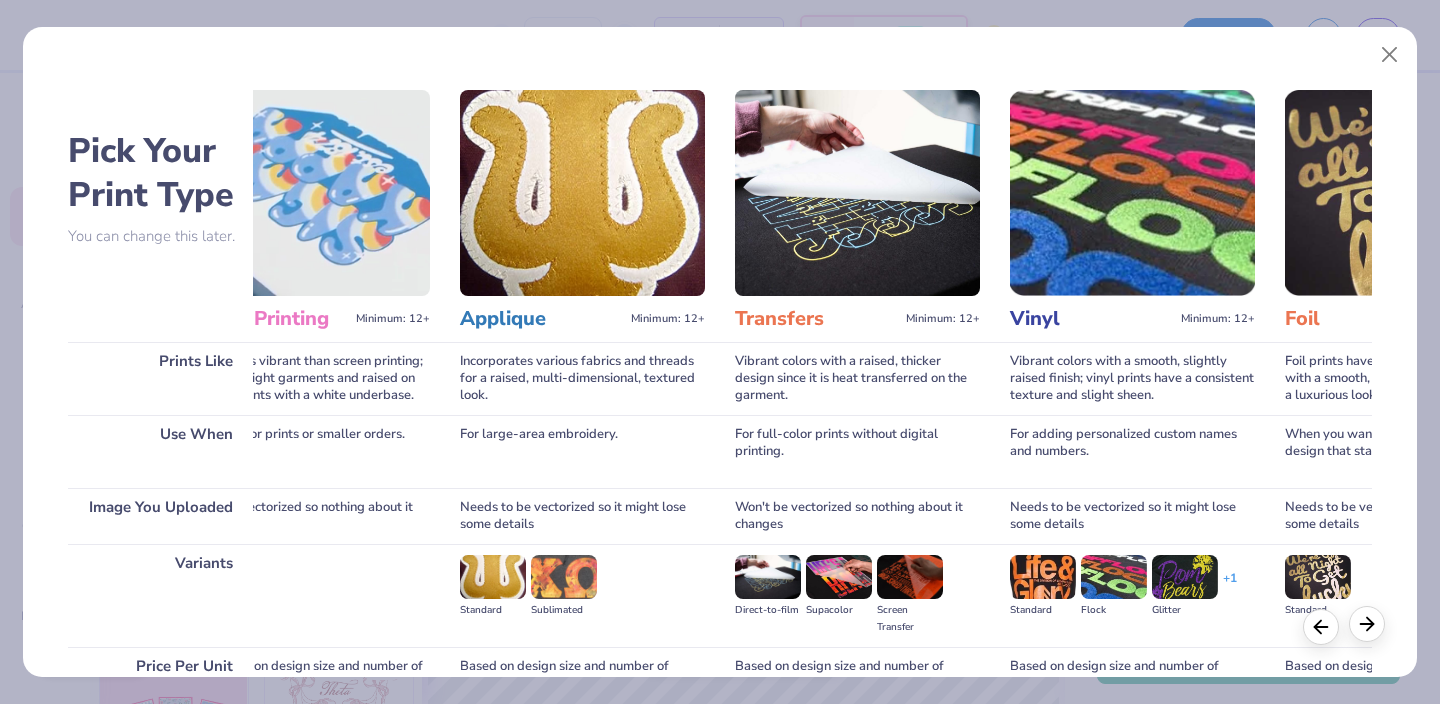 scroll, scrollTop: 0, scrollLeft: 652, axis: horizontal 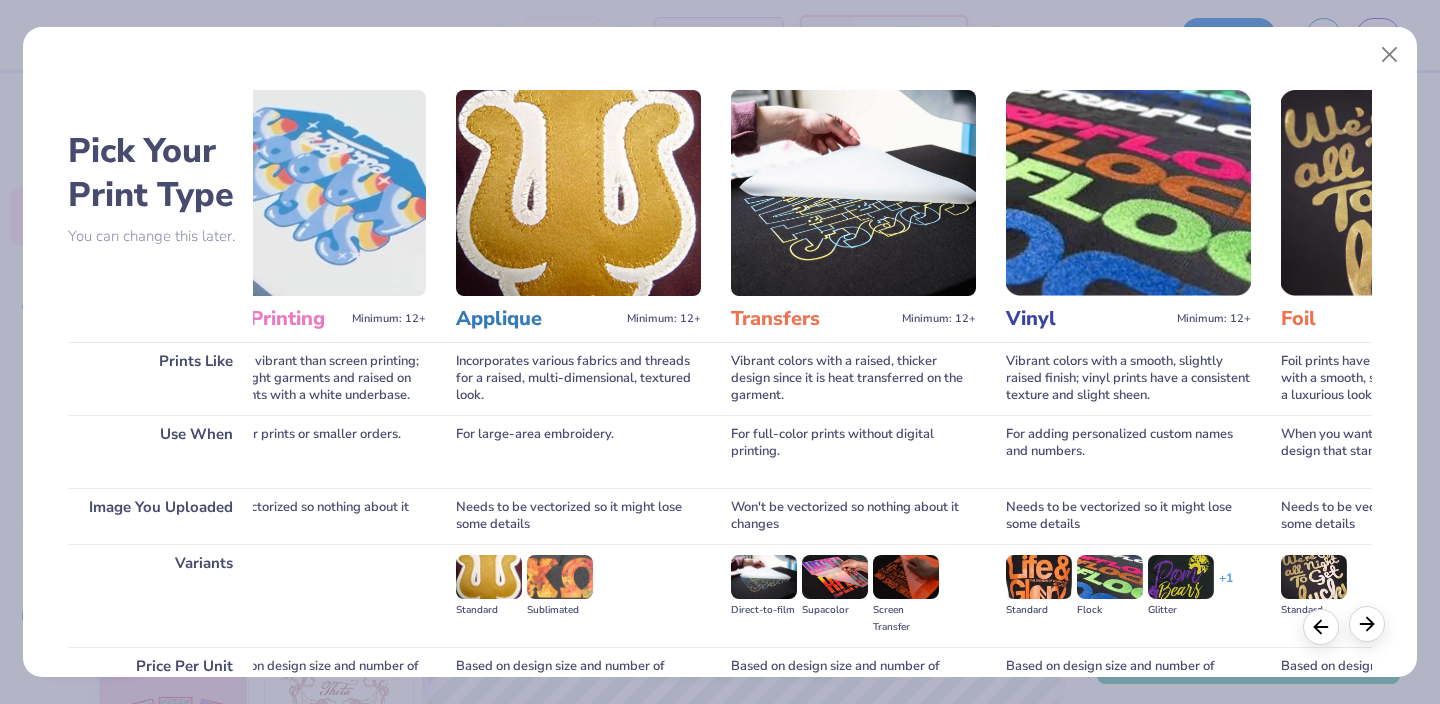click 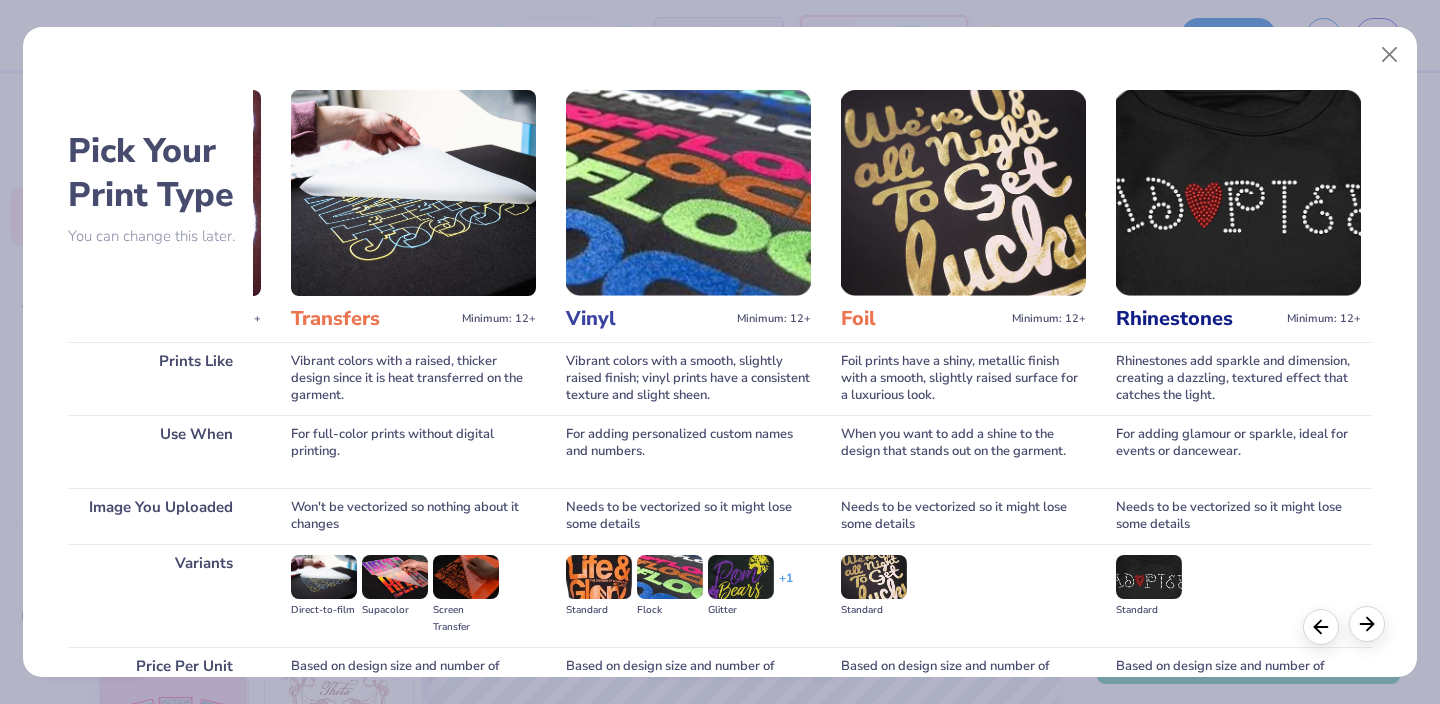 scroll, scrollTop: 0, scrollLeft: 1110, axis: horizontal 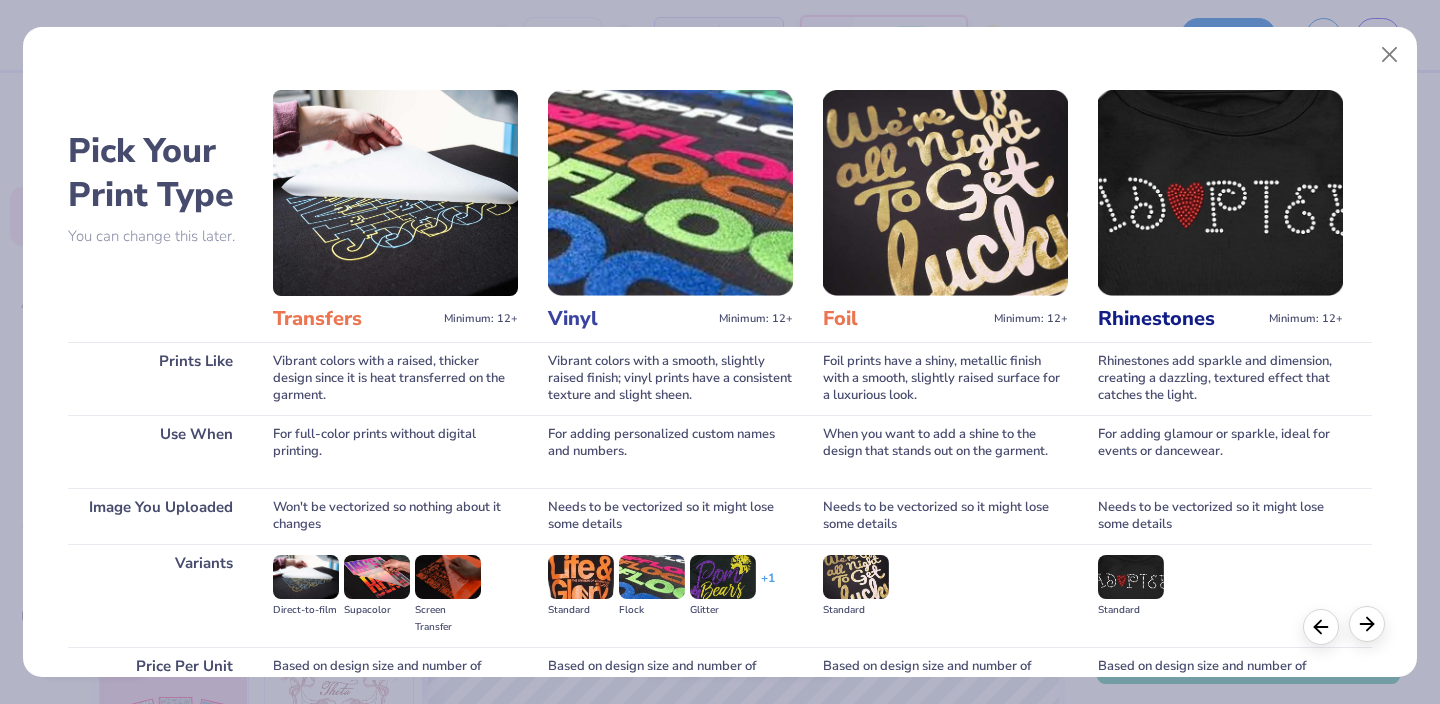 click 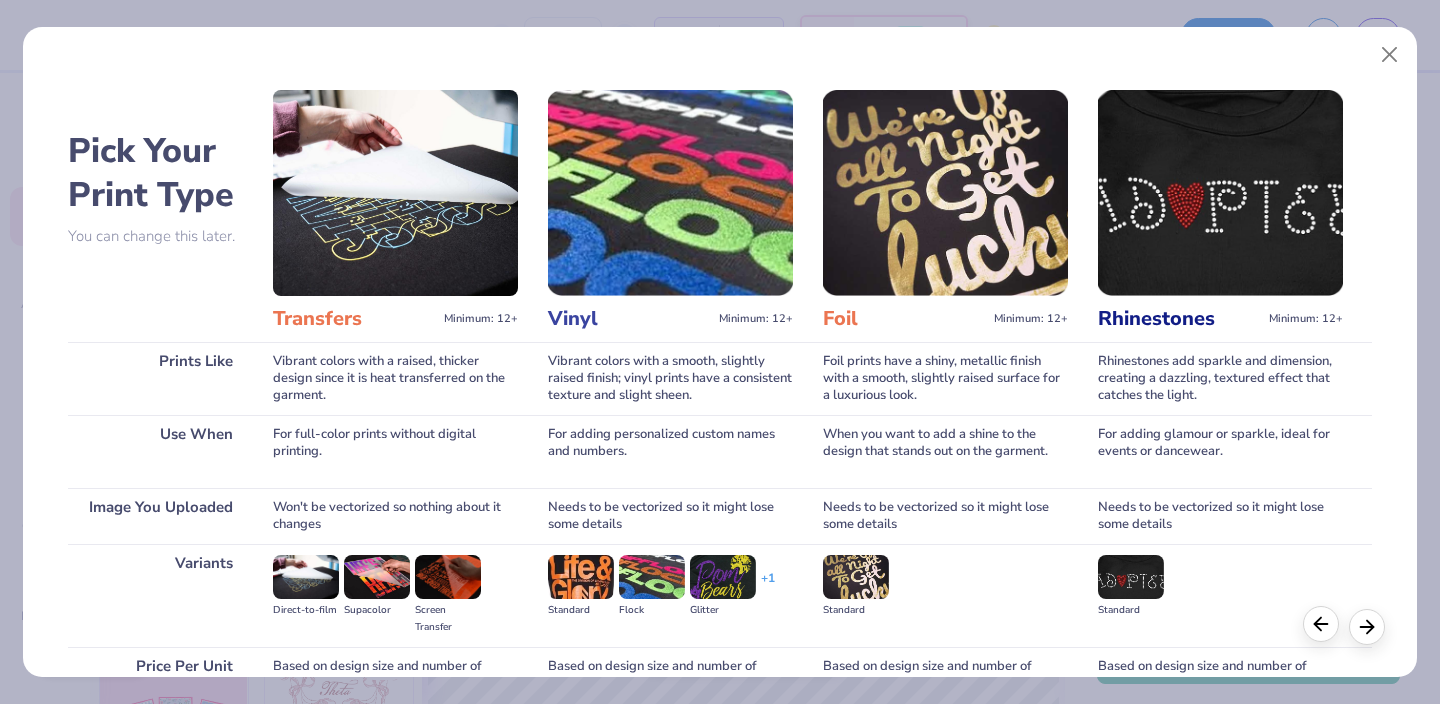 click at bounding box center [1321, 624] 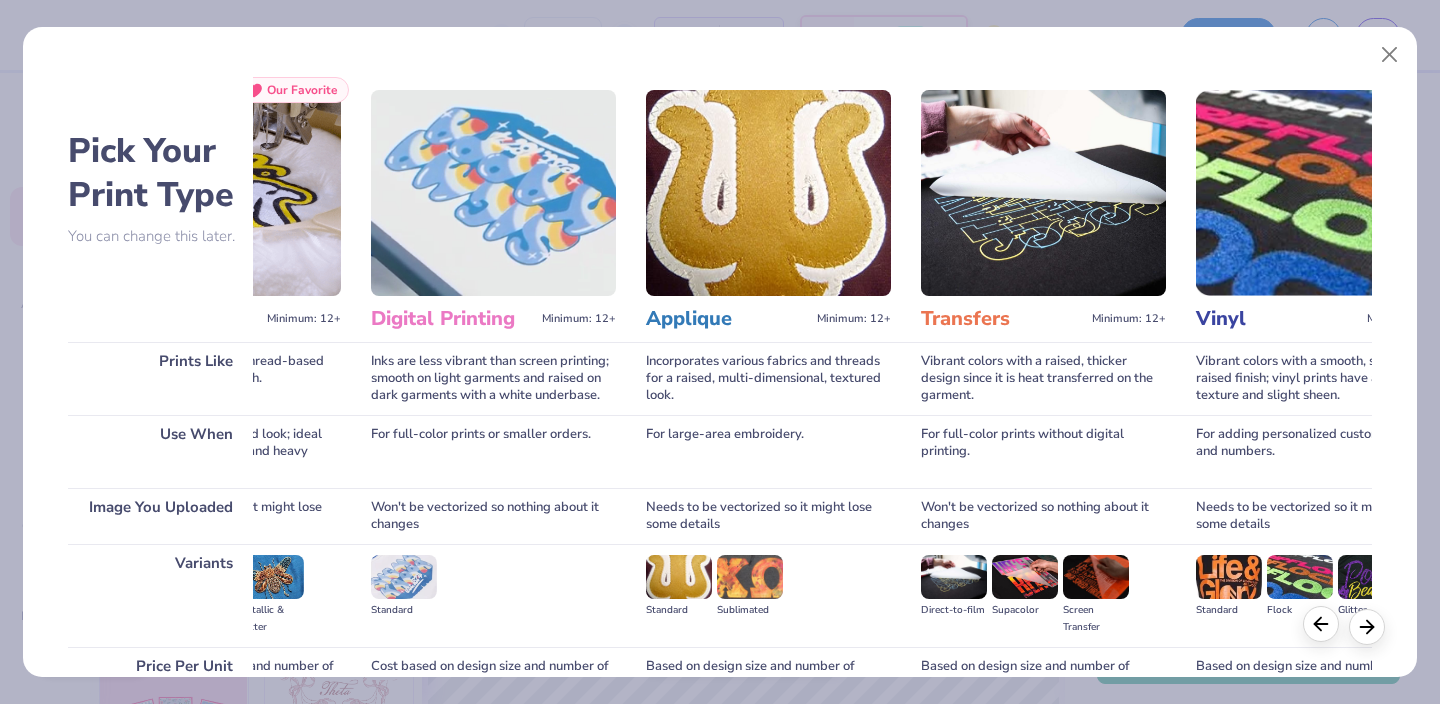 click at bounding box center [1321, 624] 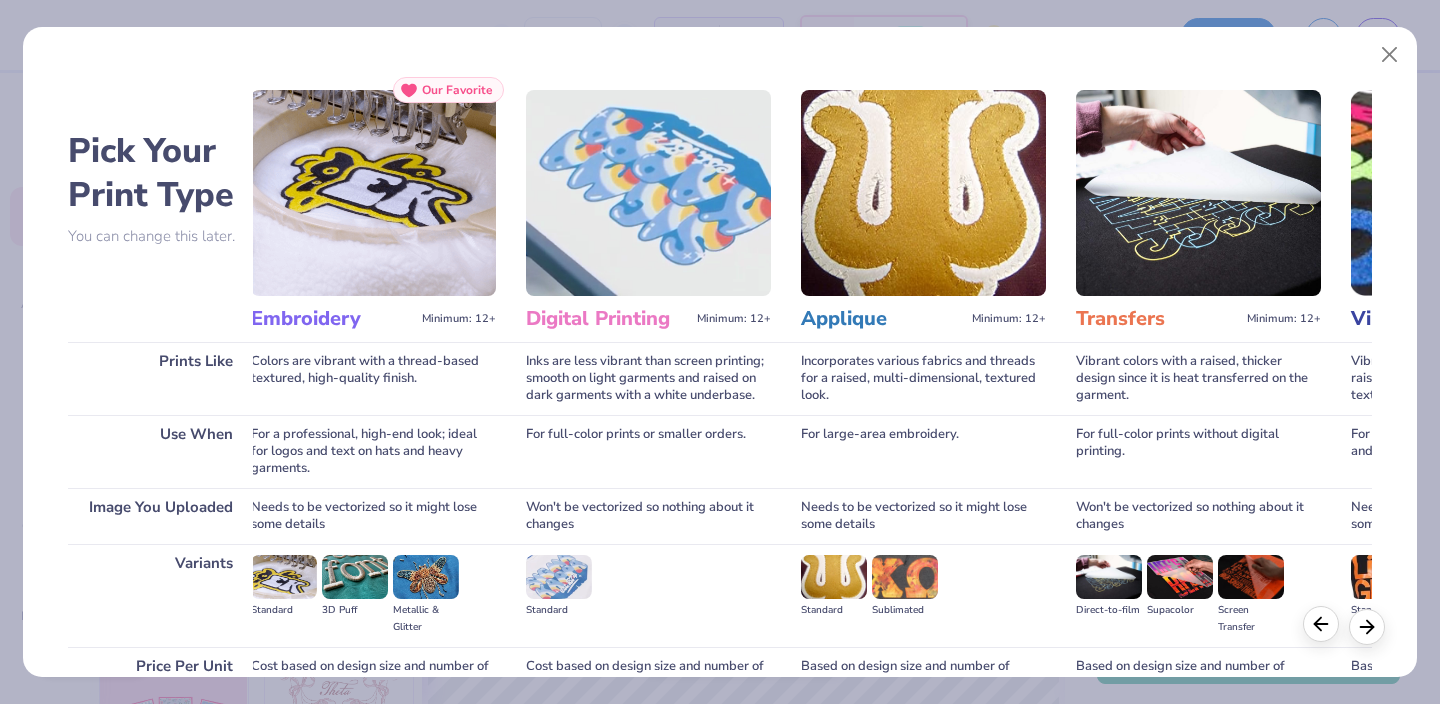 scroll, scrollTop: 0, scrollLeft: 70, axis: horizontal 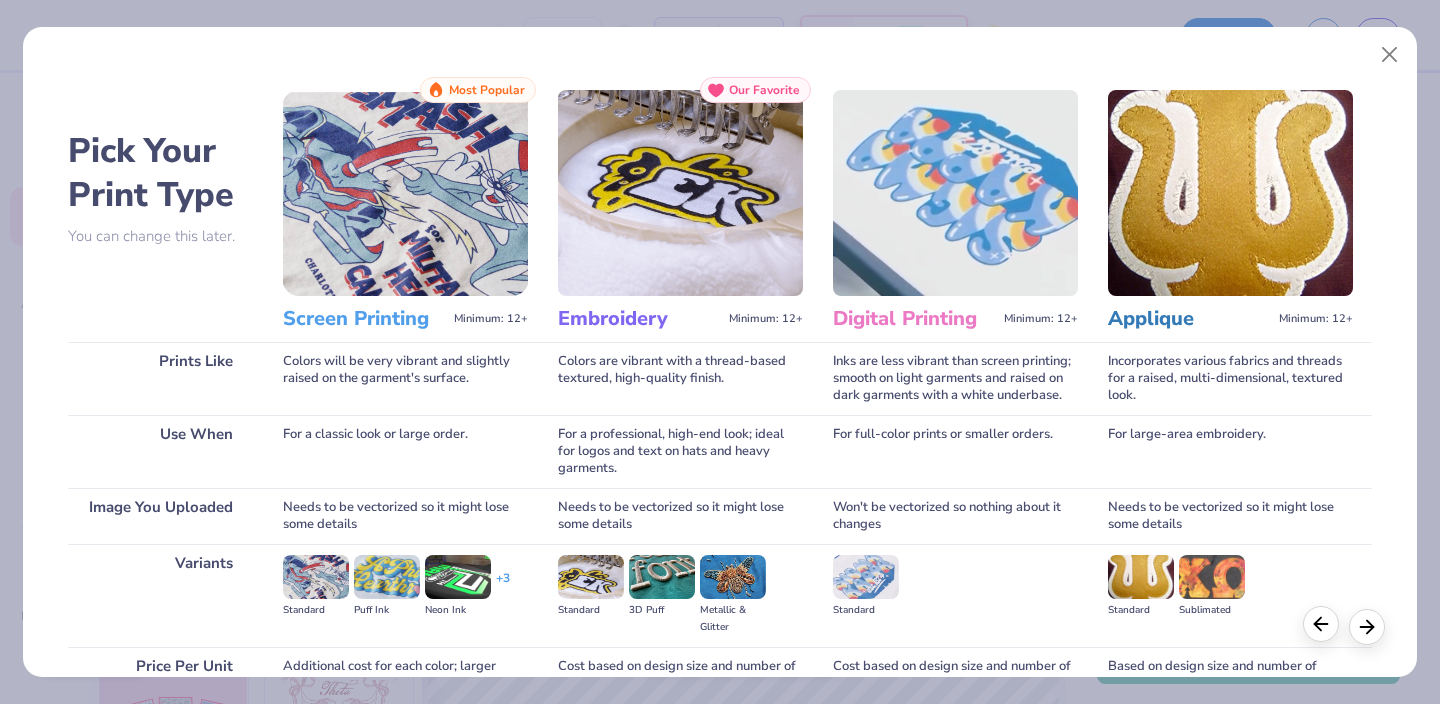 click at bounding box center (1321, 624) 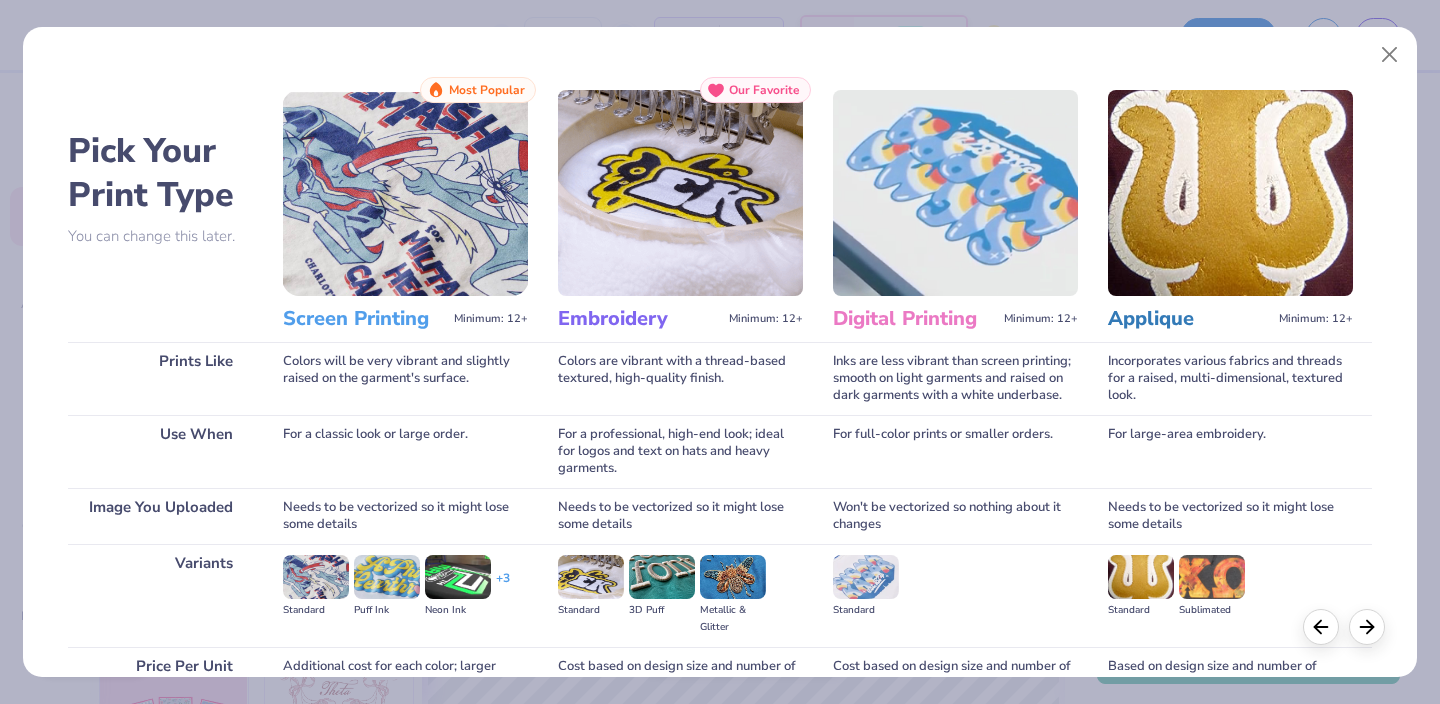 click on "Screen Printing" at bounding box center (364, 319) 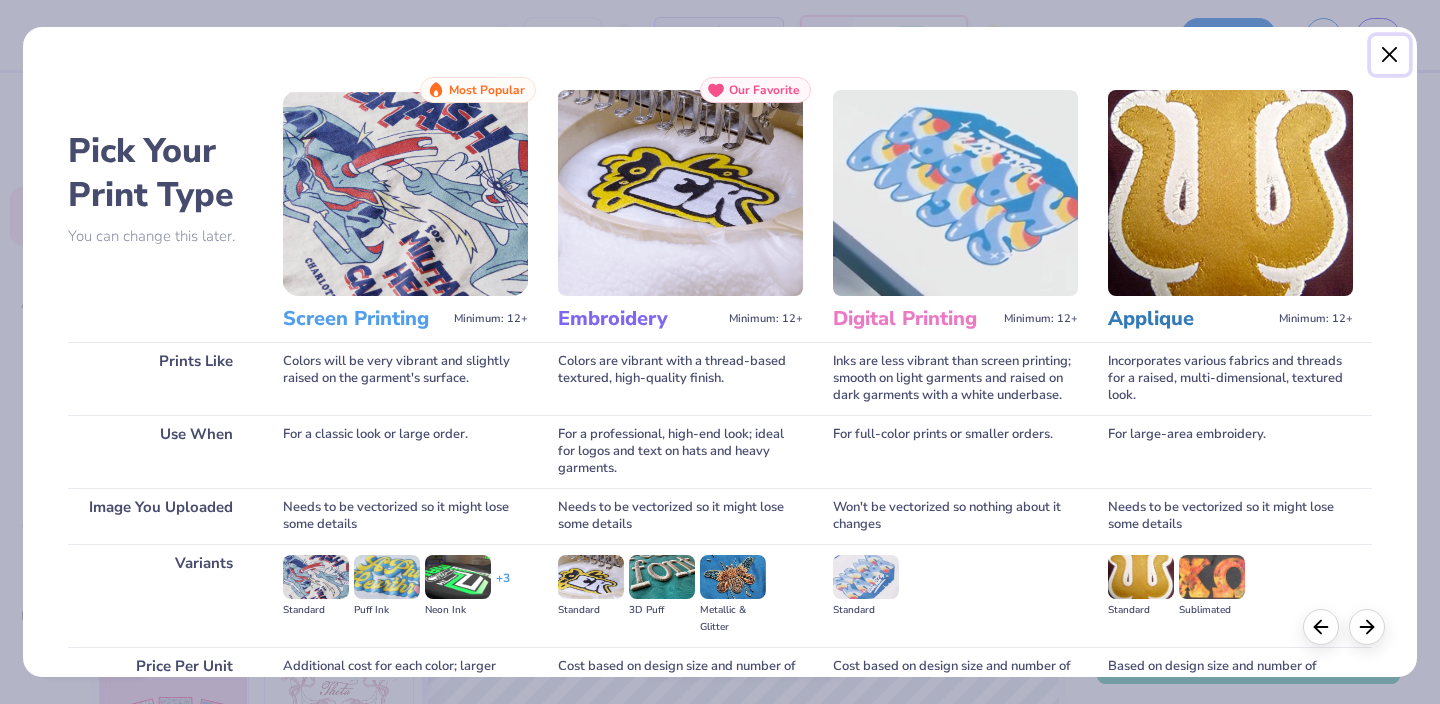 click at bounding box center (1390, 55) 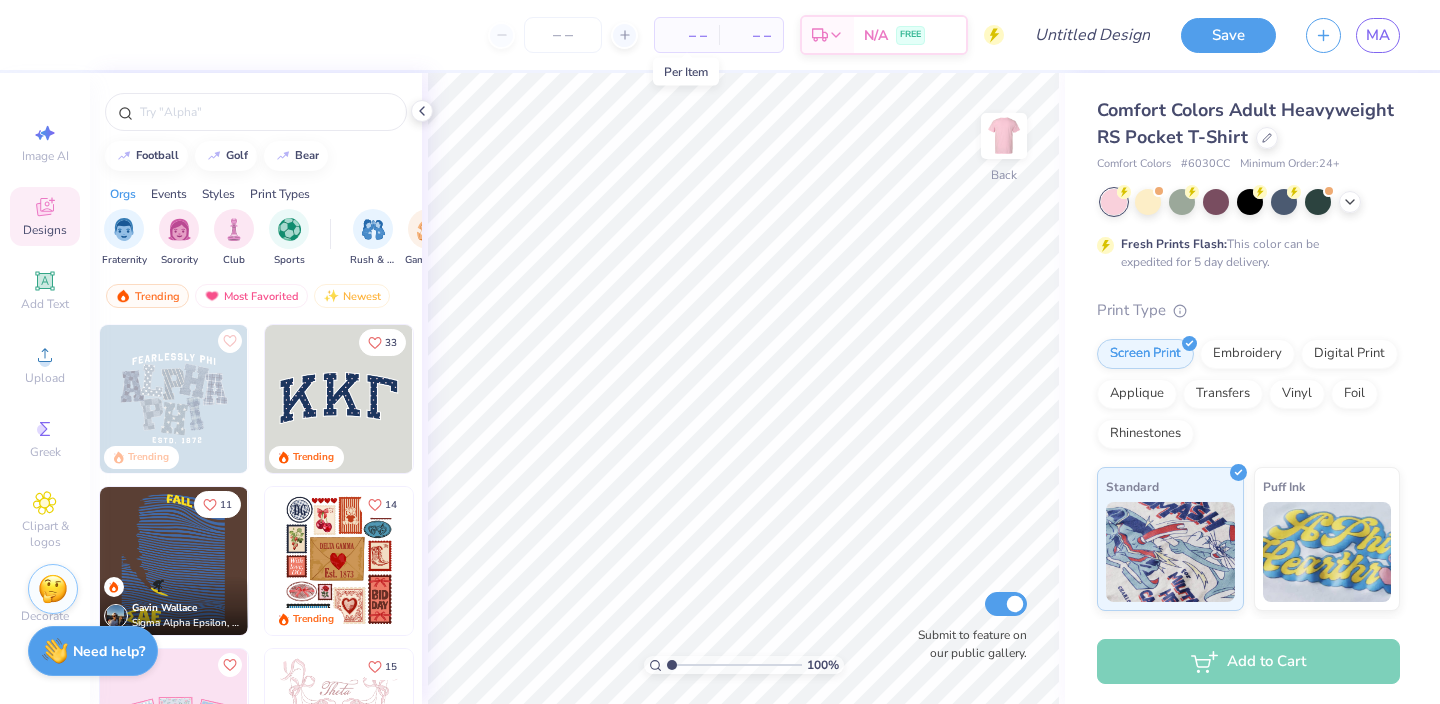 click on "– –" at bounding box center (687, 35) 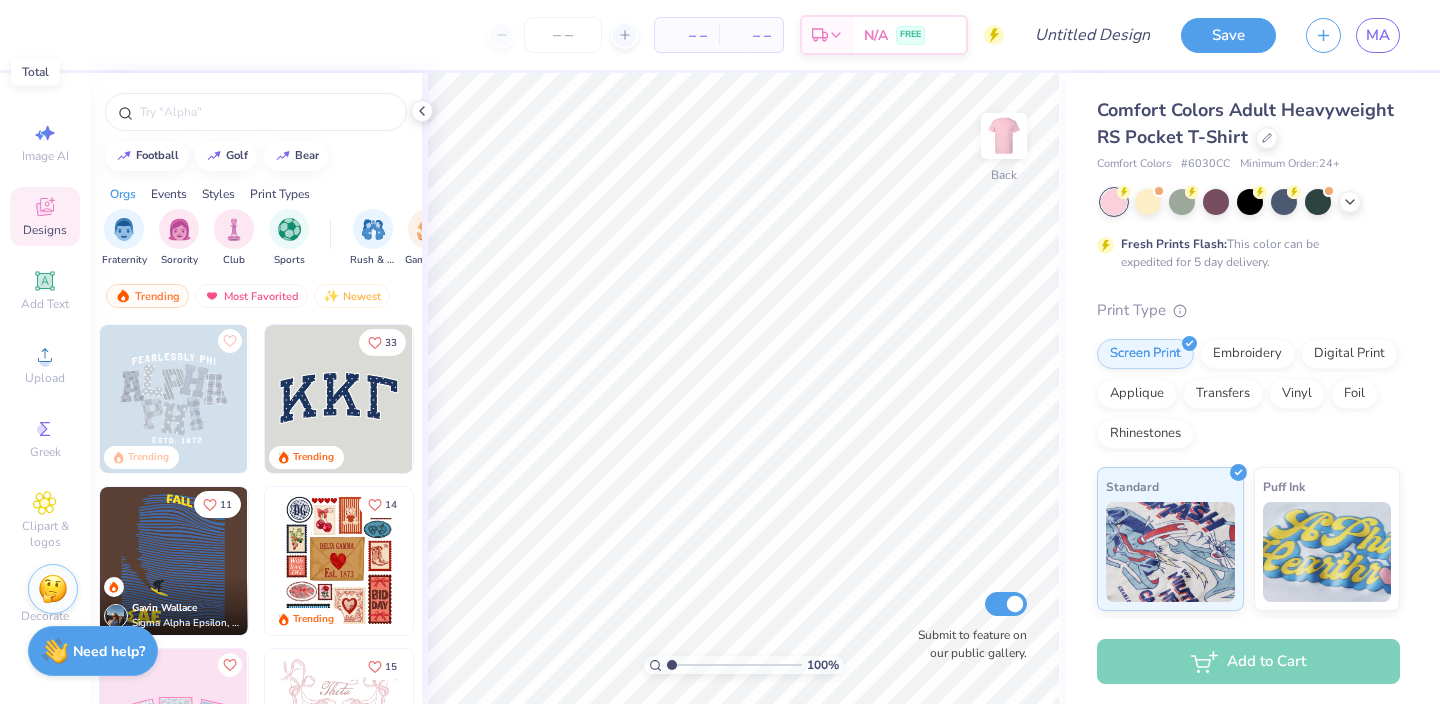 click on "– –" at bounding box center [751, 35] 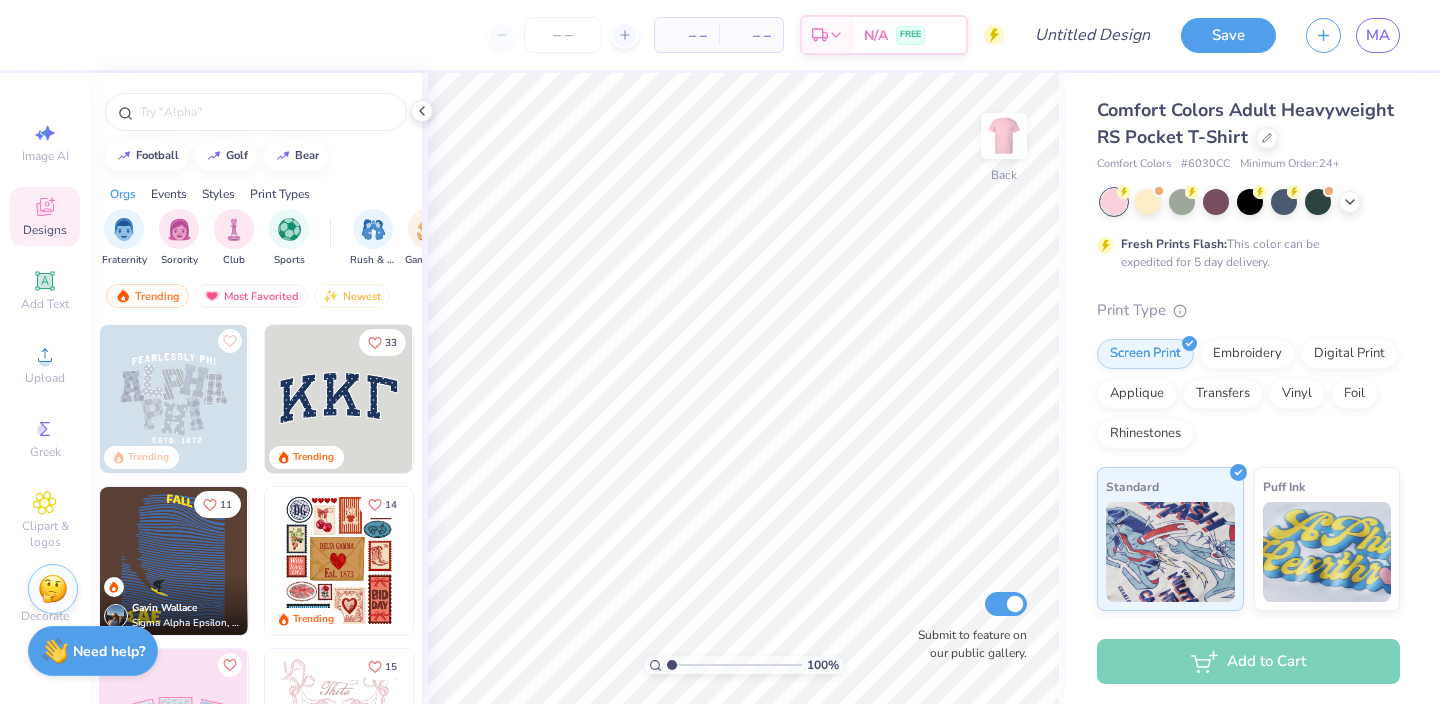 click on "– –" at bounding box center [687, 35] 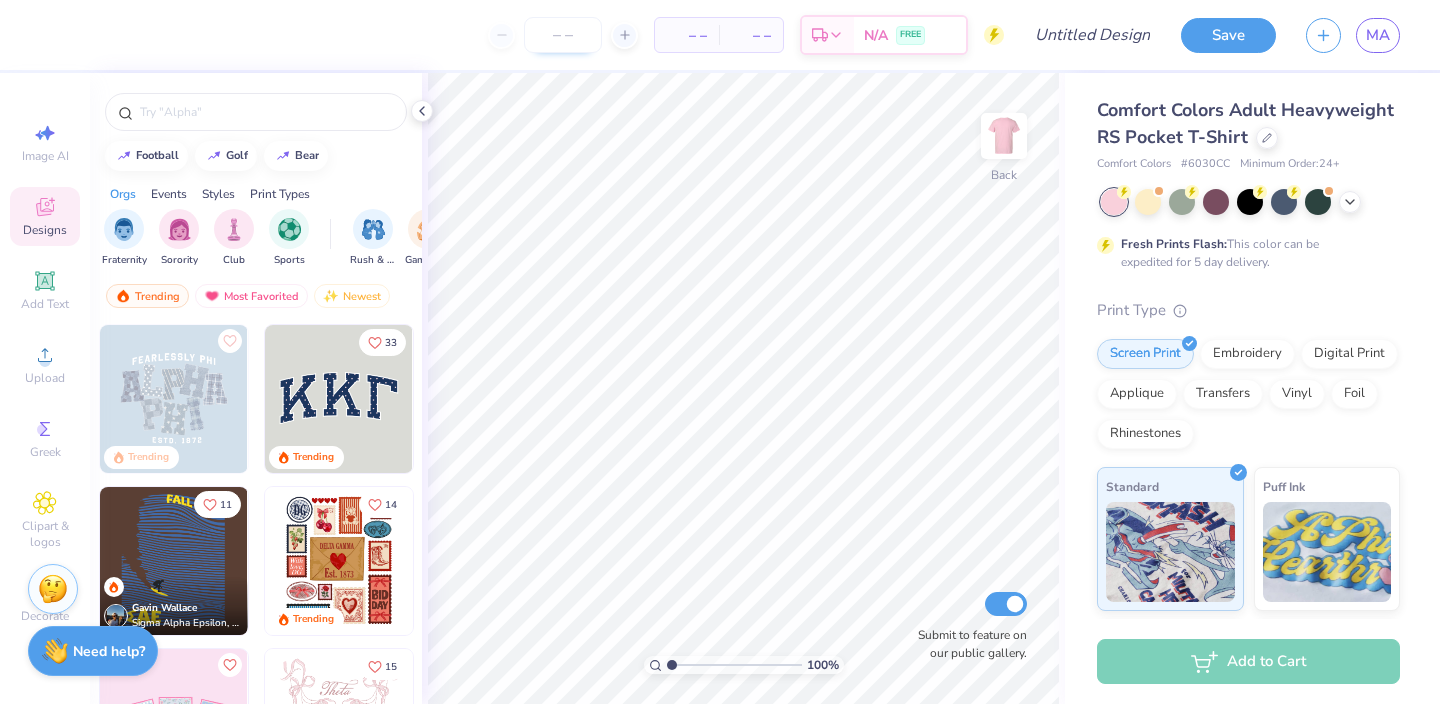 click at bounding box center [563, 35] 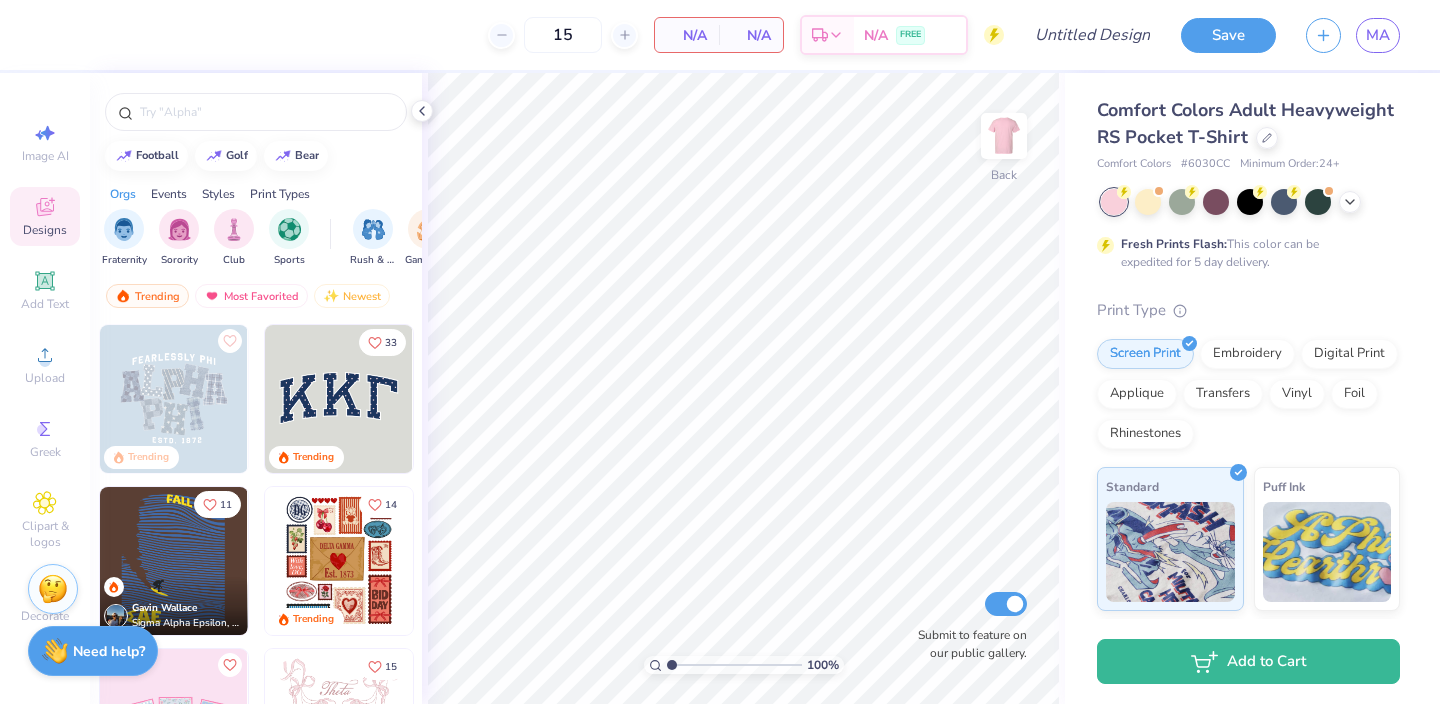 type on "15" 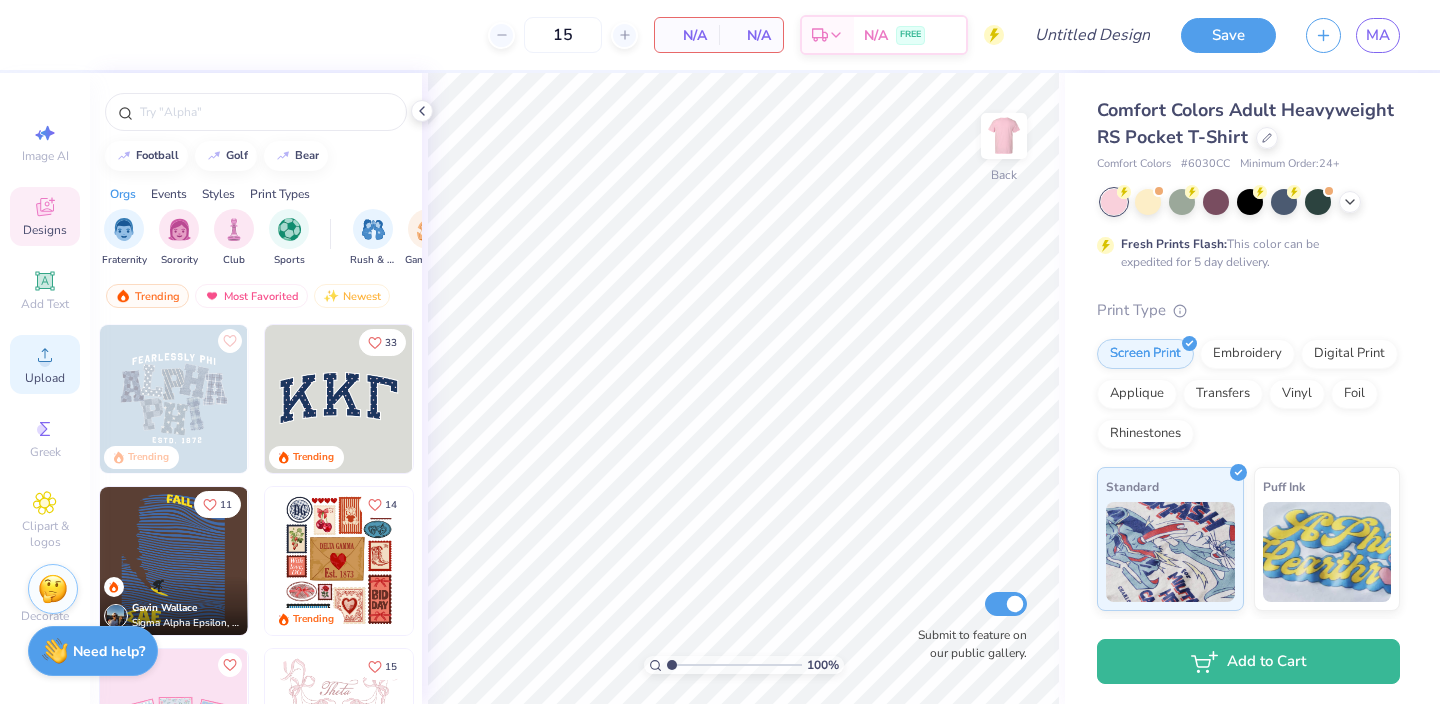 click 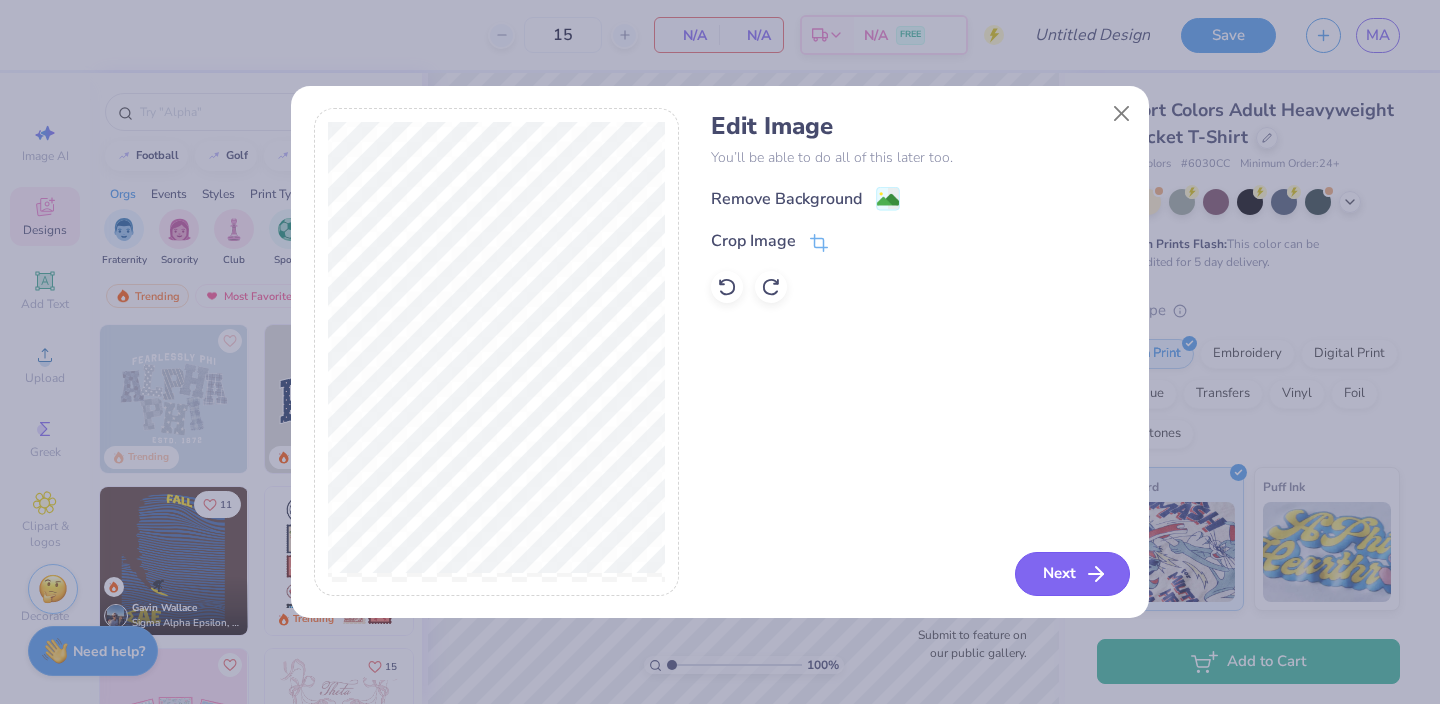 click 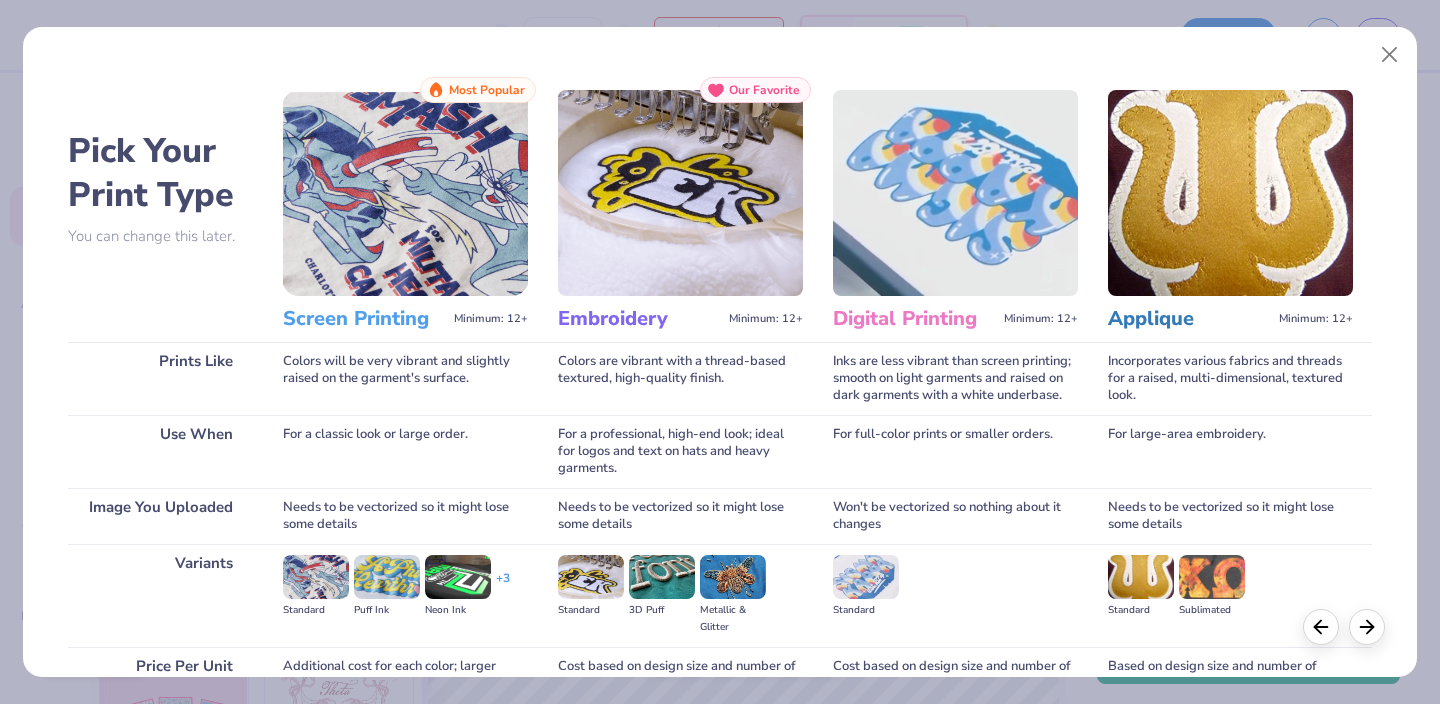 click on "Screen Printing" at bounding box center [364, 319] 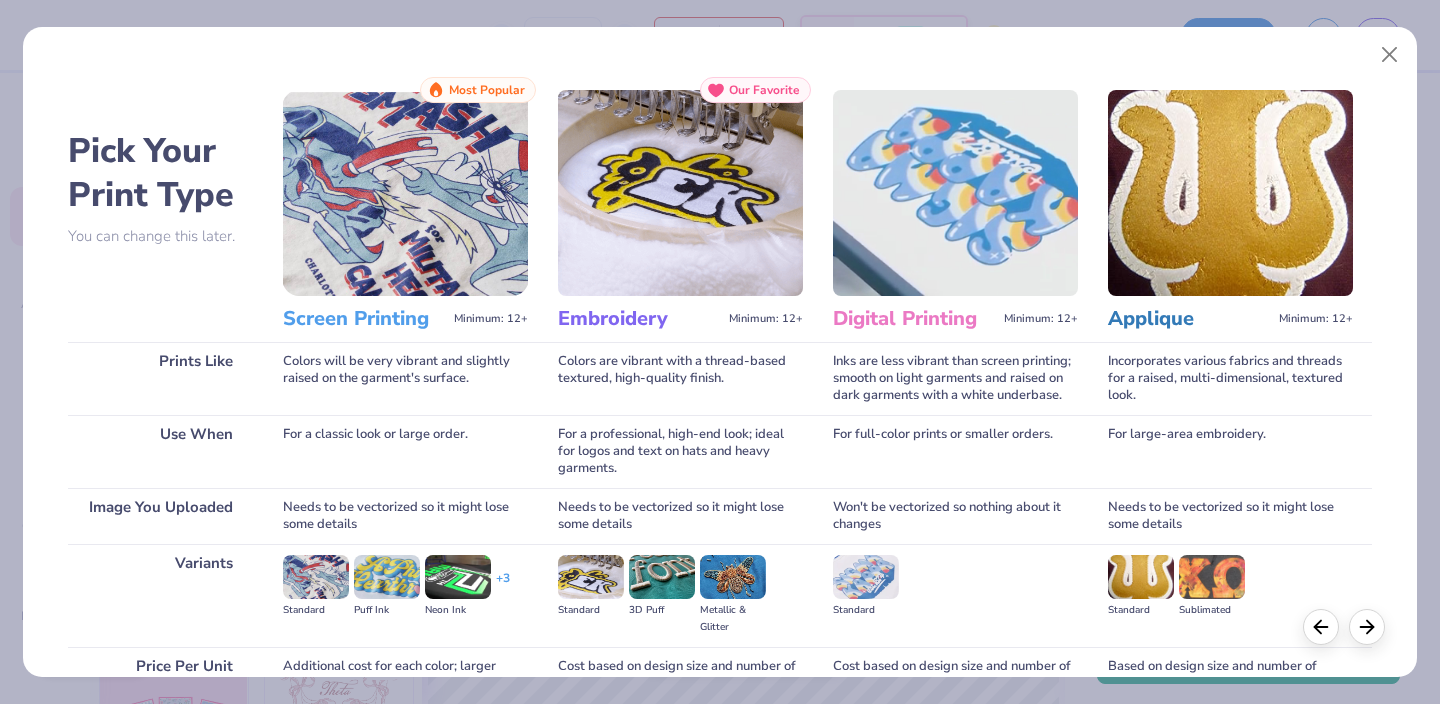 click at bounding box center [316, 577] 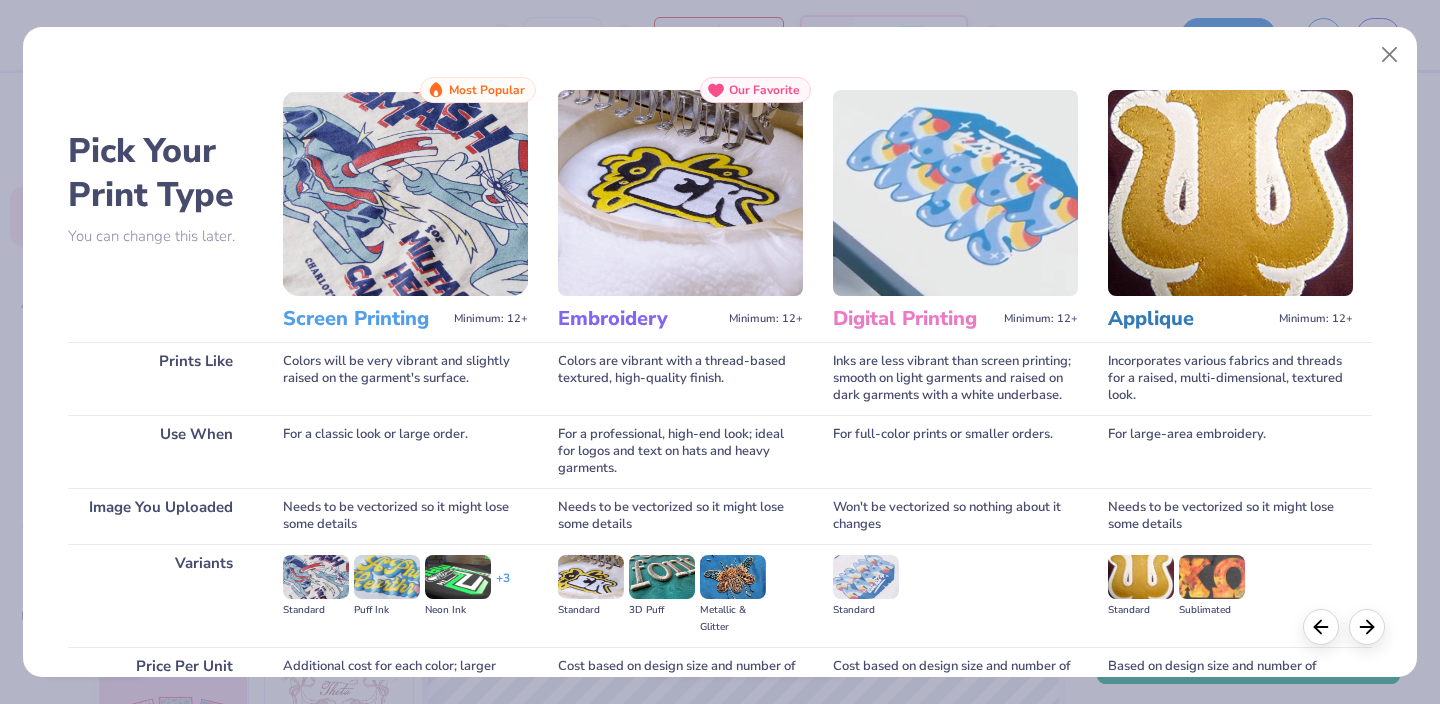 click at bounding box center [405, 193] 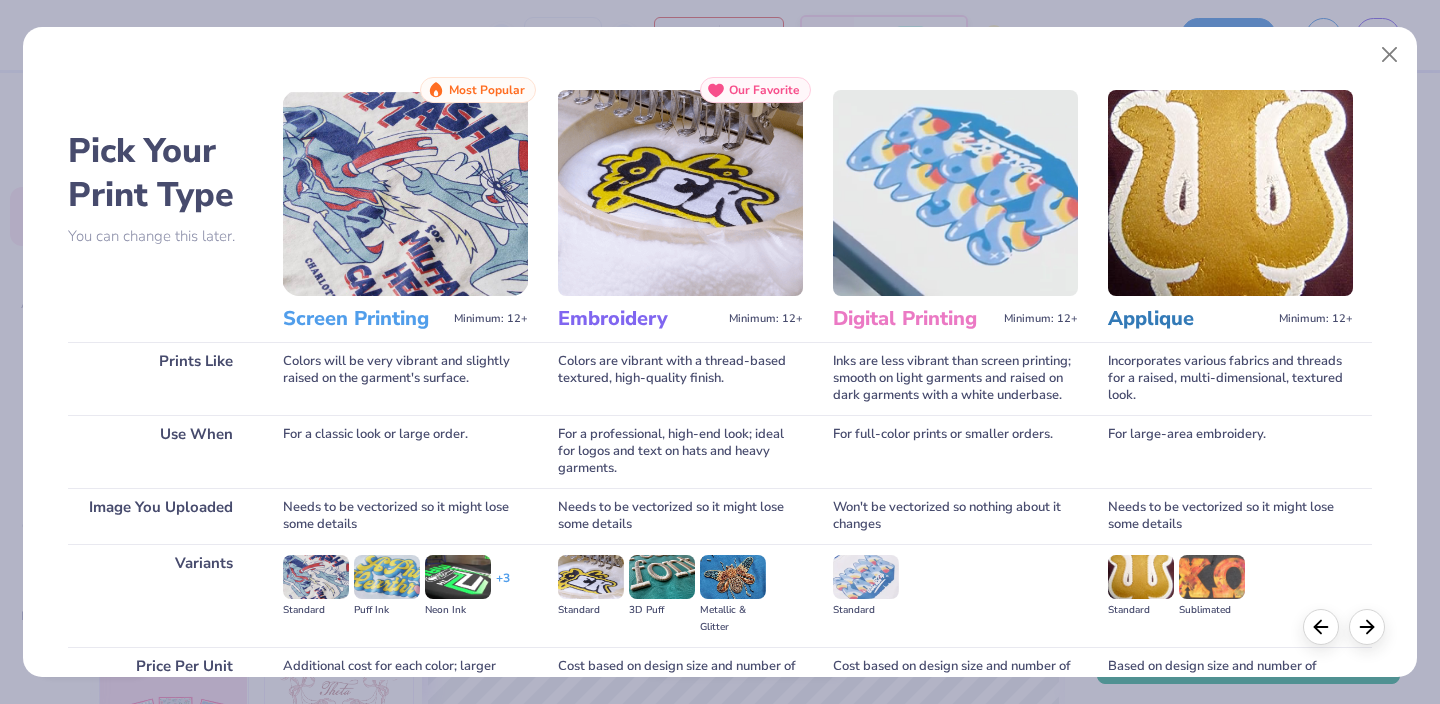 click on "Minimum: 12+" at bounding box center [491, 319] 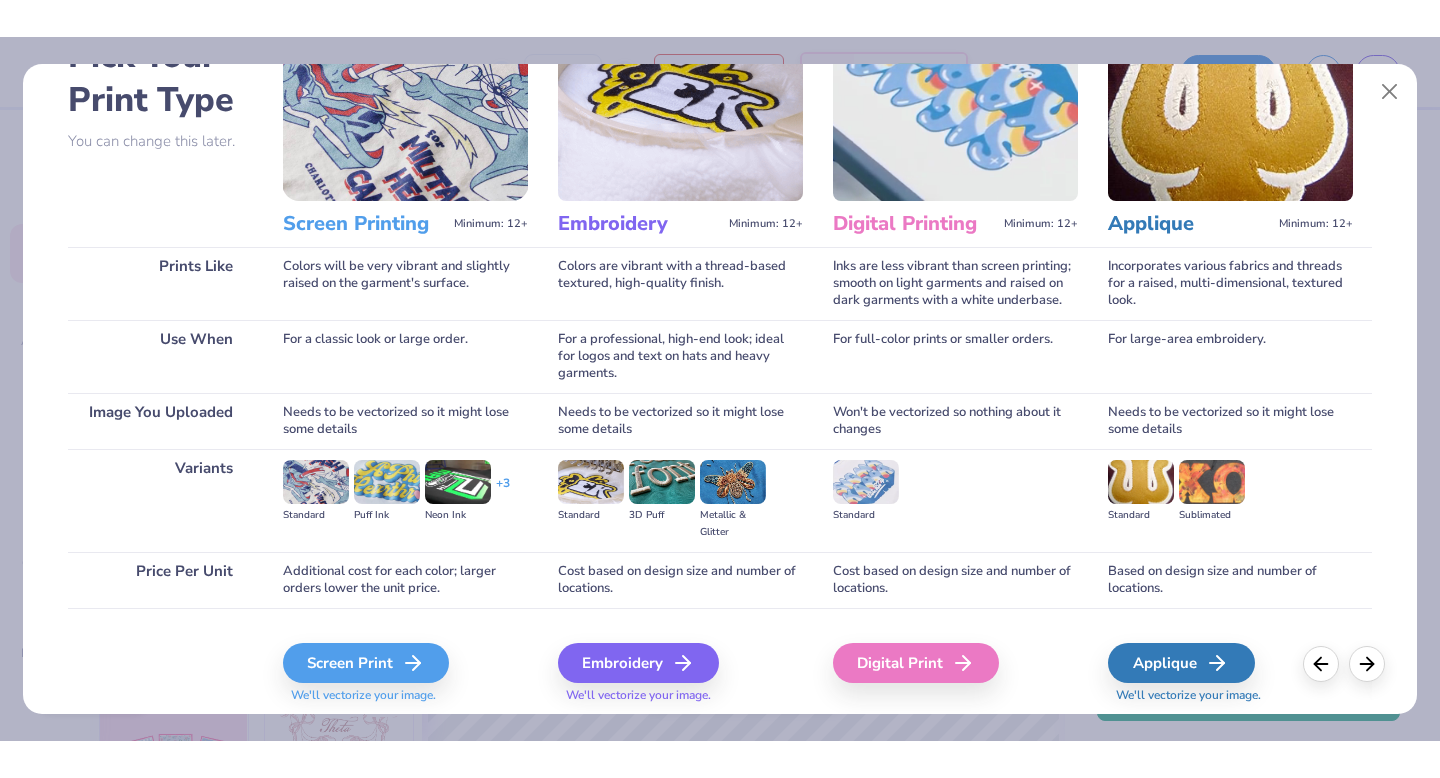 scroll, scrollTop: 193, scrollLeft: 0, axis: vertical 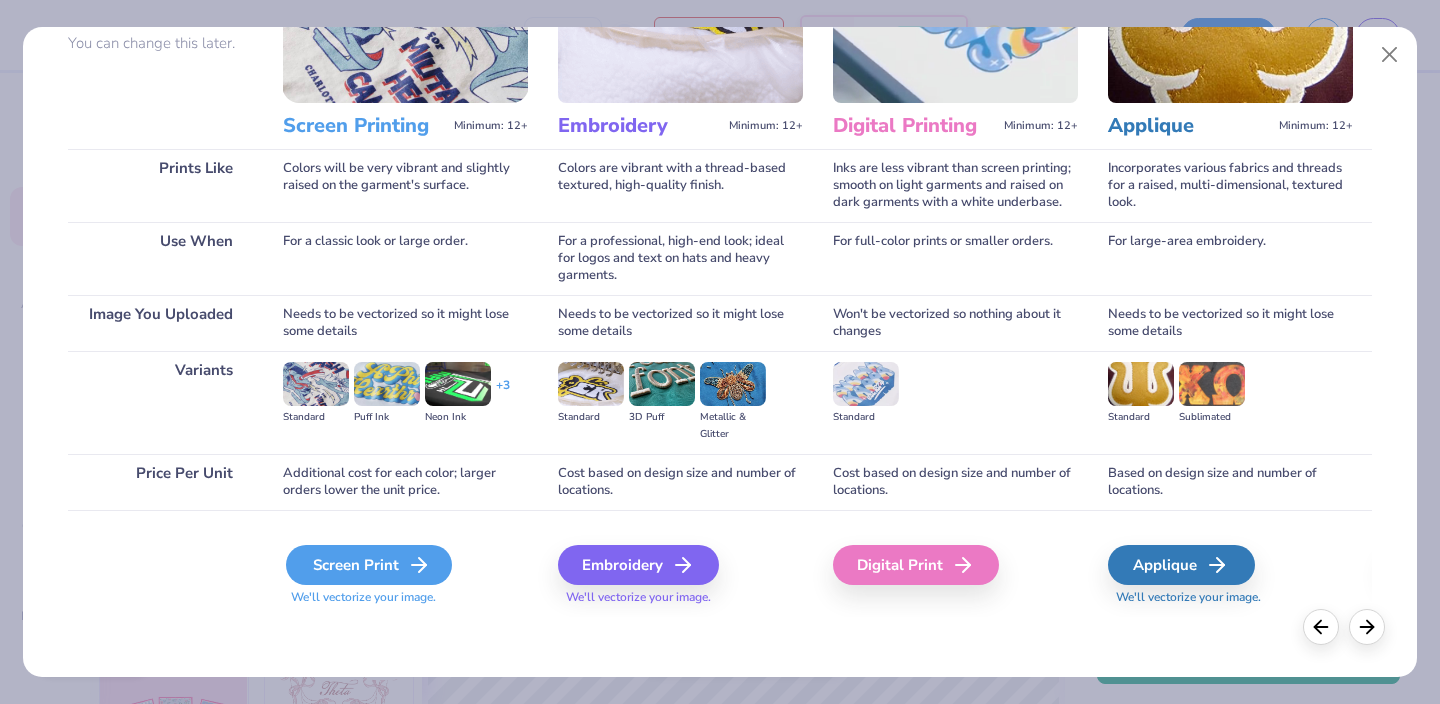 click on "Screen Print" at bounding box center [369, 565] 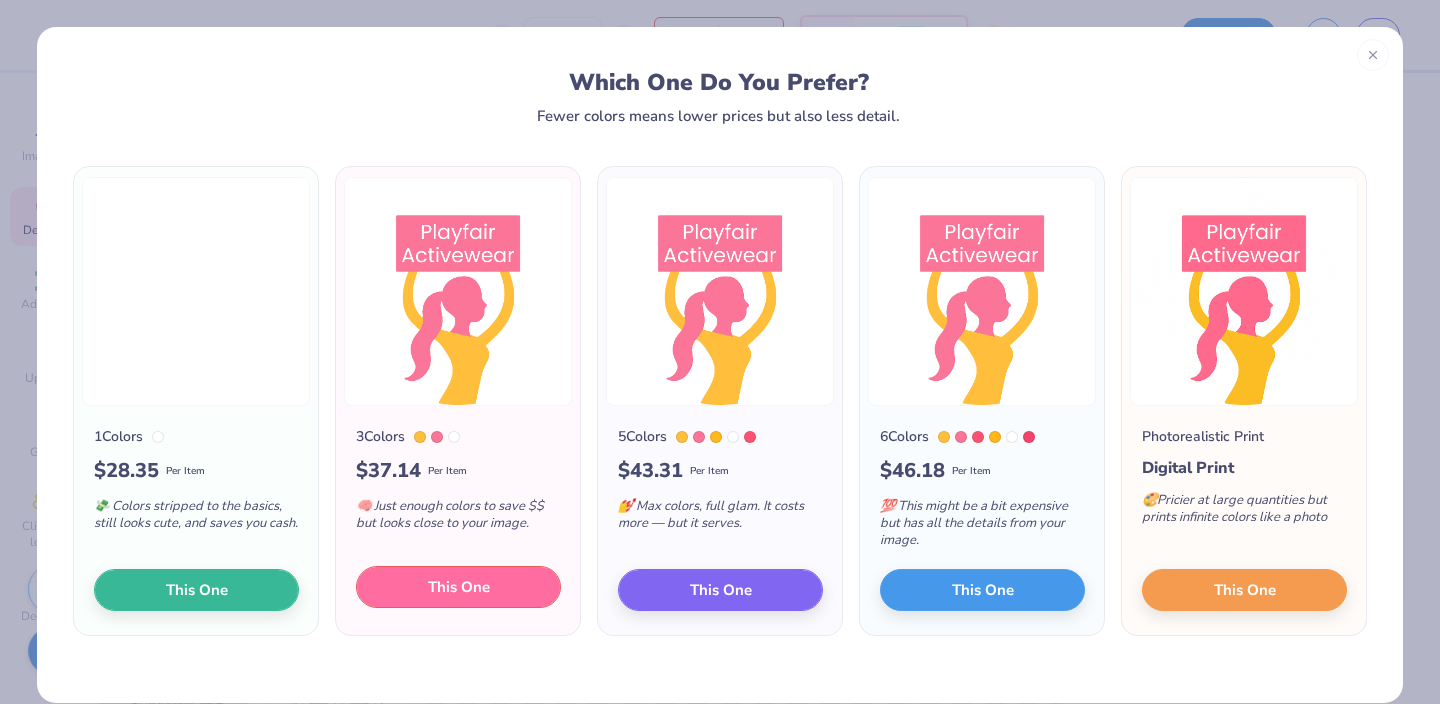 click on "This One" at bounding box center [459, 587] 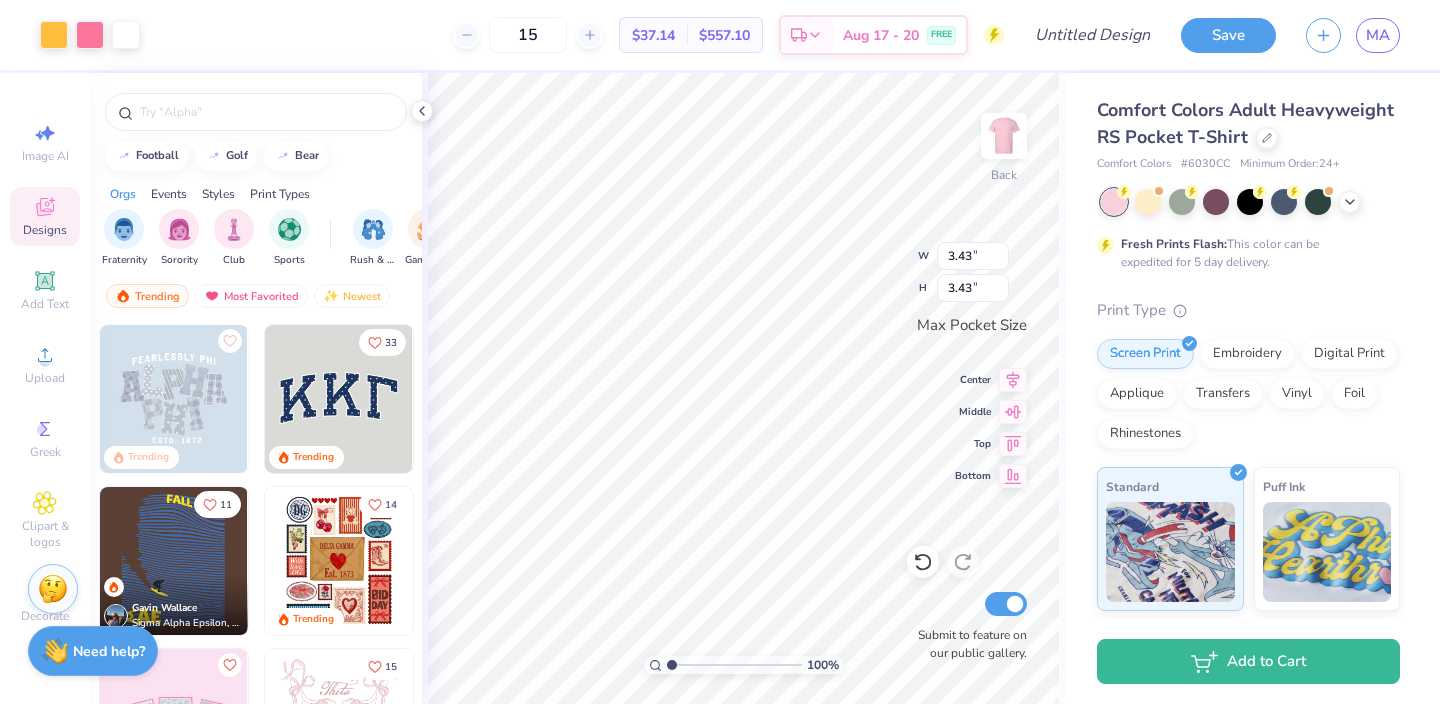 click at bounding box center (720, 352) 